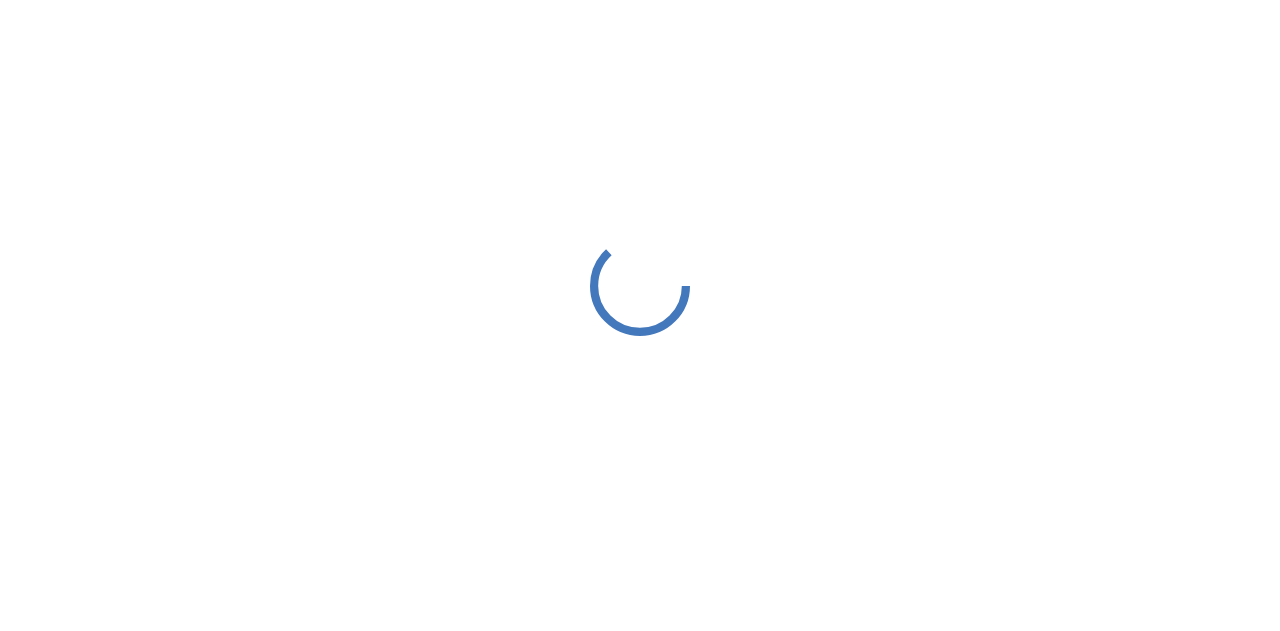 scroll, scrollTop: 0, scrollLeft: 0, axis: both 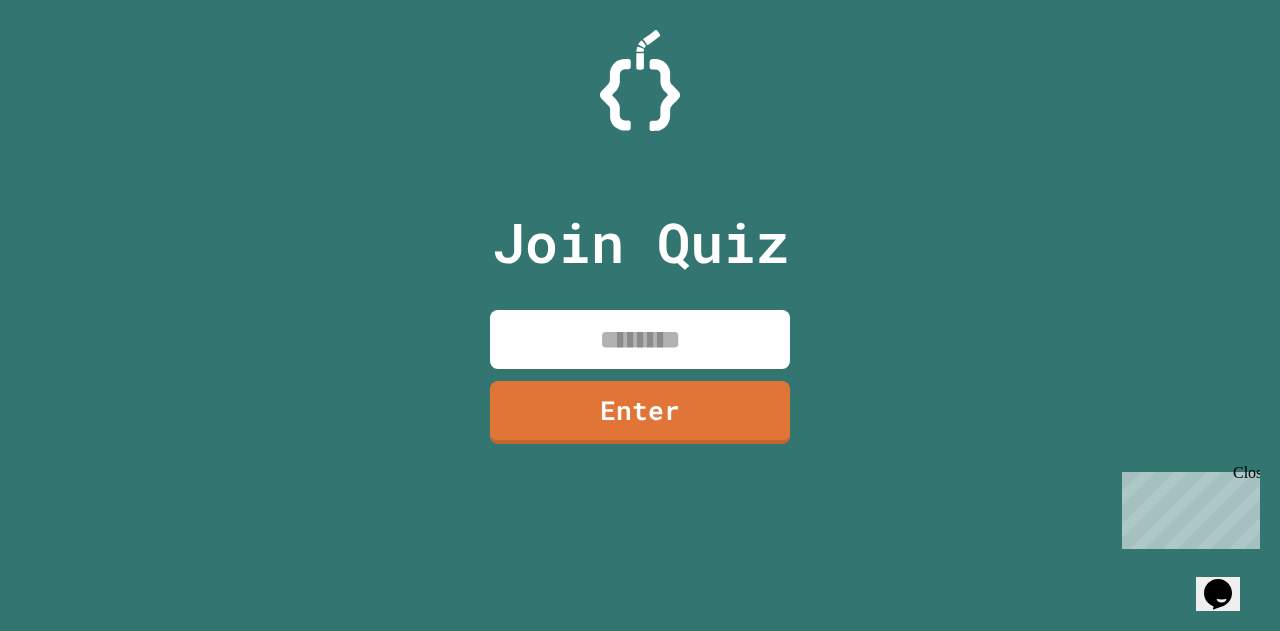 click at bounding box center [640, 339] 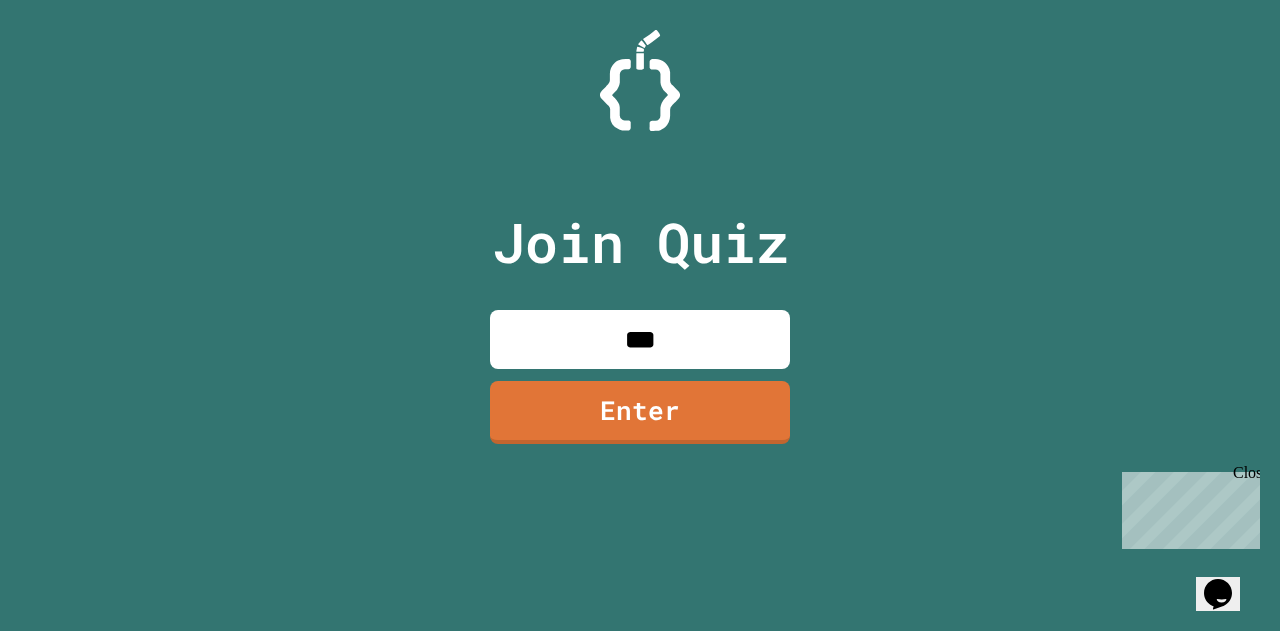 click on "***" at bounding box center [640, 339] 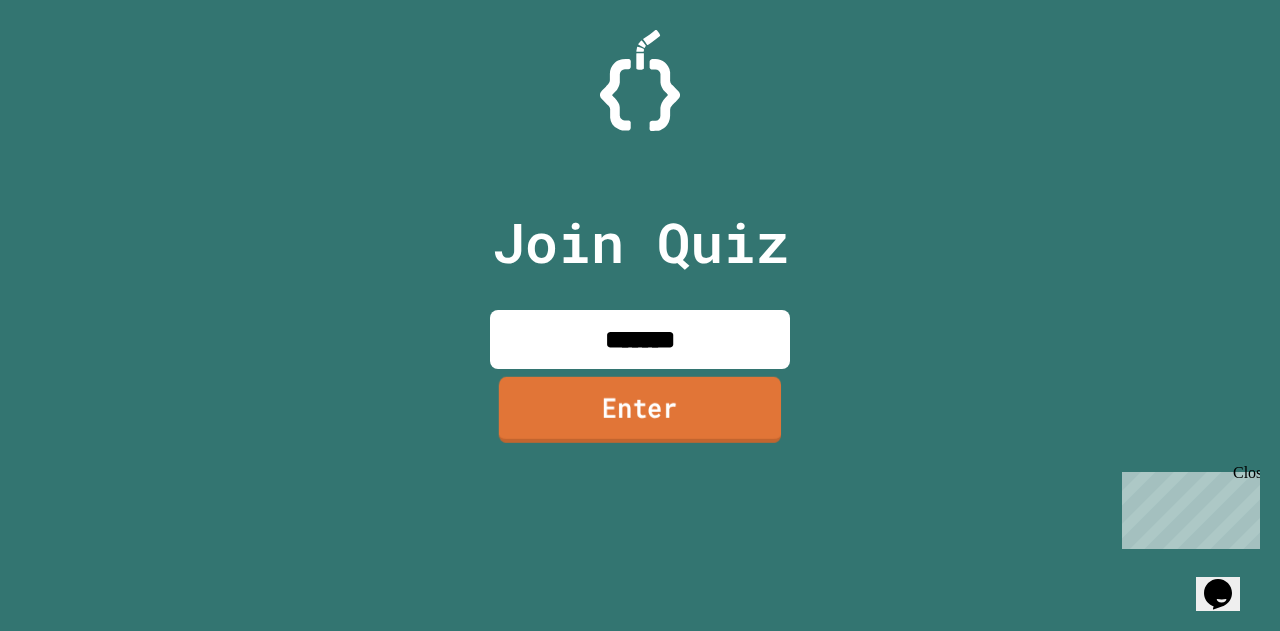 click on "Enter" at bounding box center (640, 410) 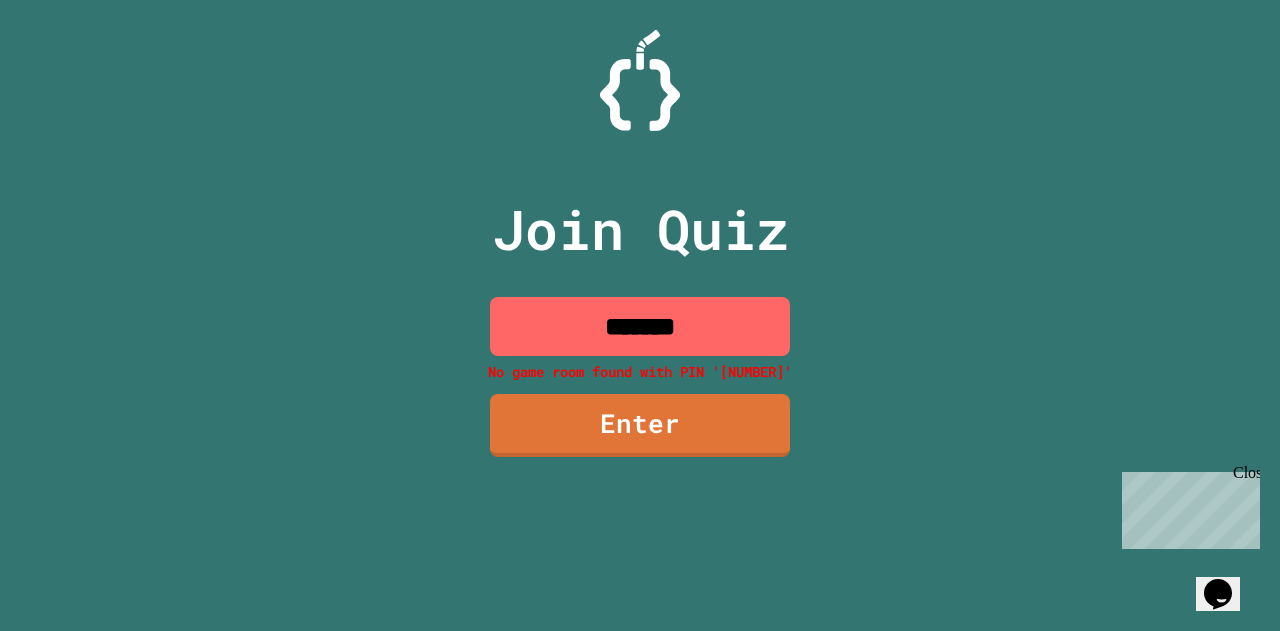 click on "*******" at bounding box center (640, 326) 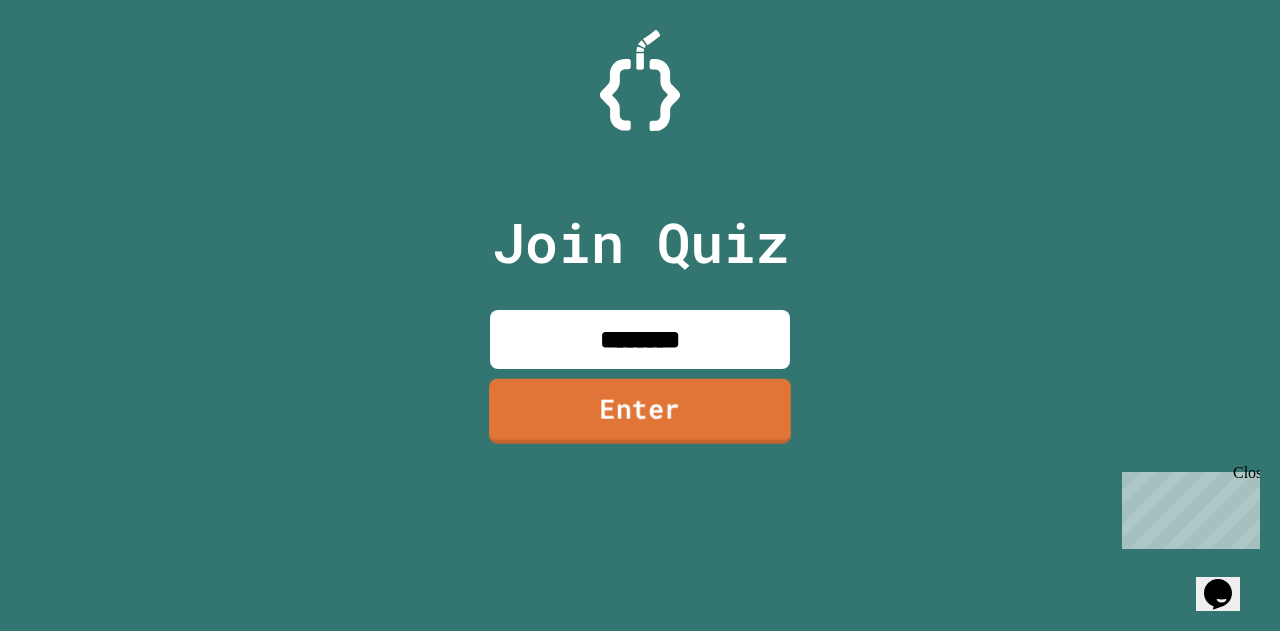 type on "********" 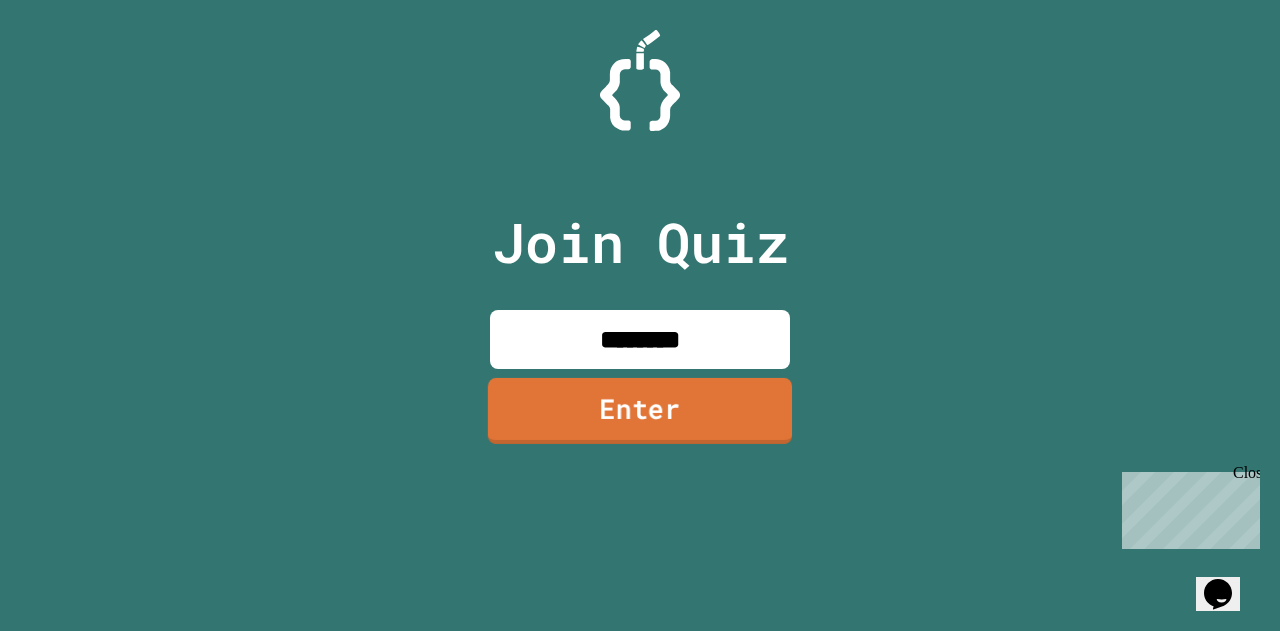 click on "Enter" at bounding box center (640, 411) 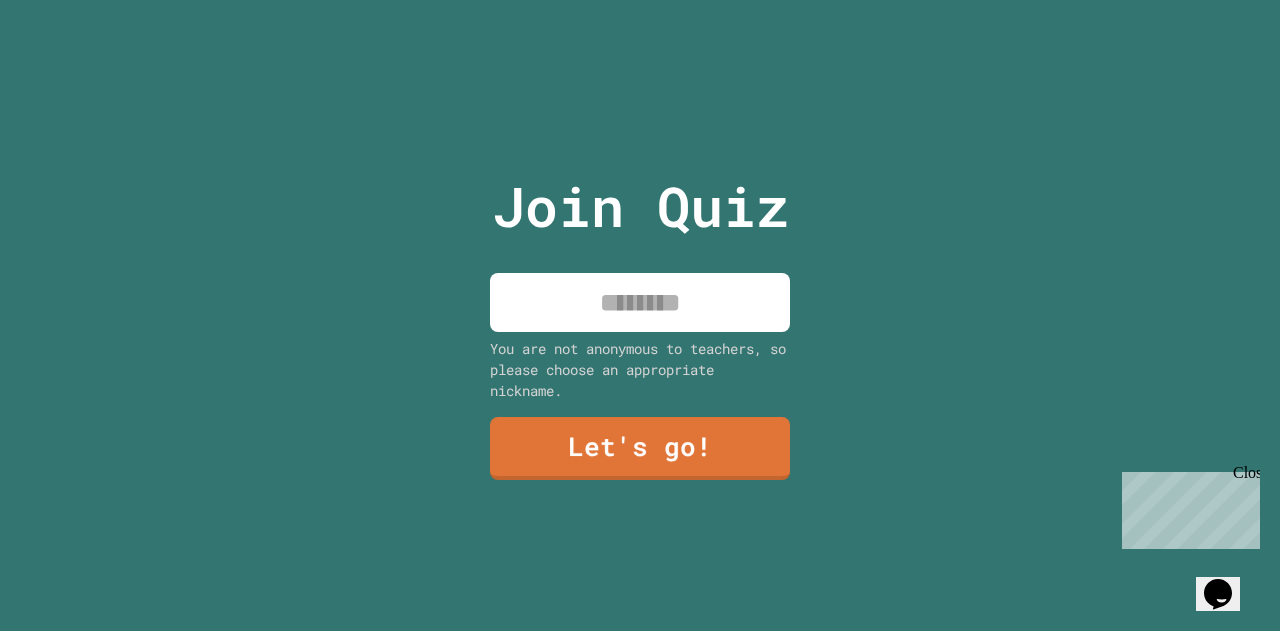 click at bounding box center (640, 302) 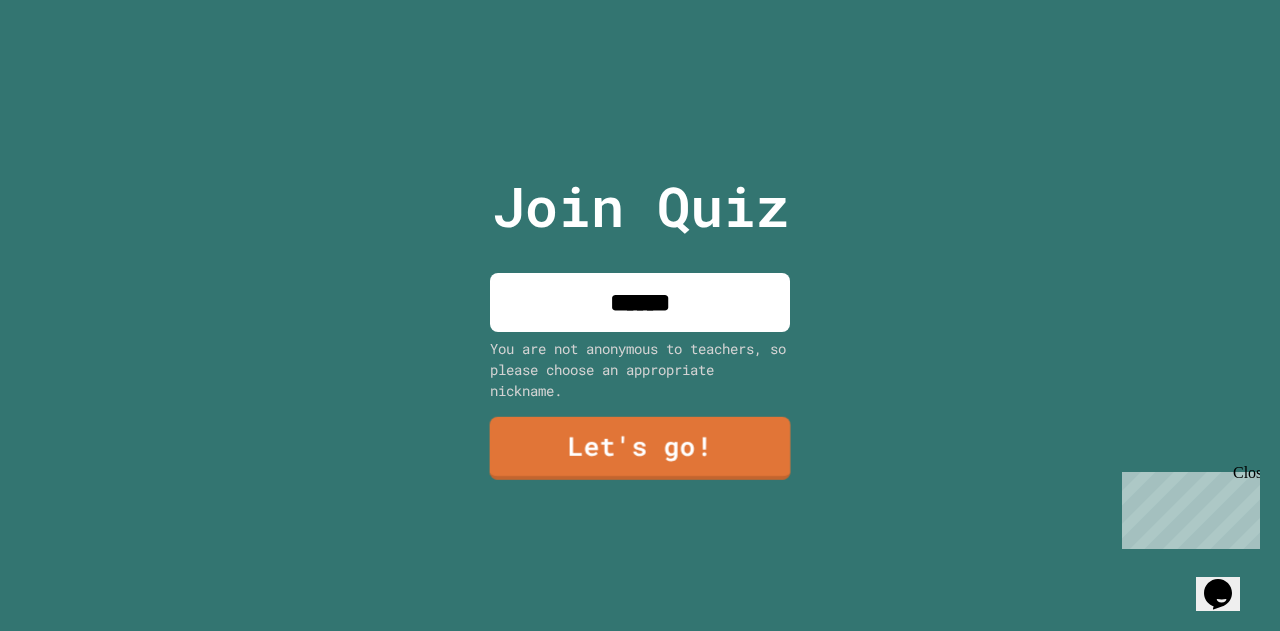type on "******" 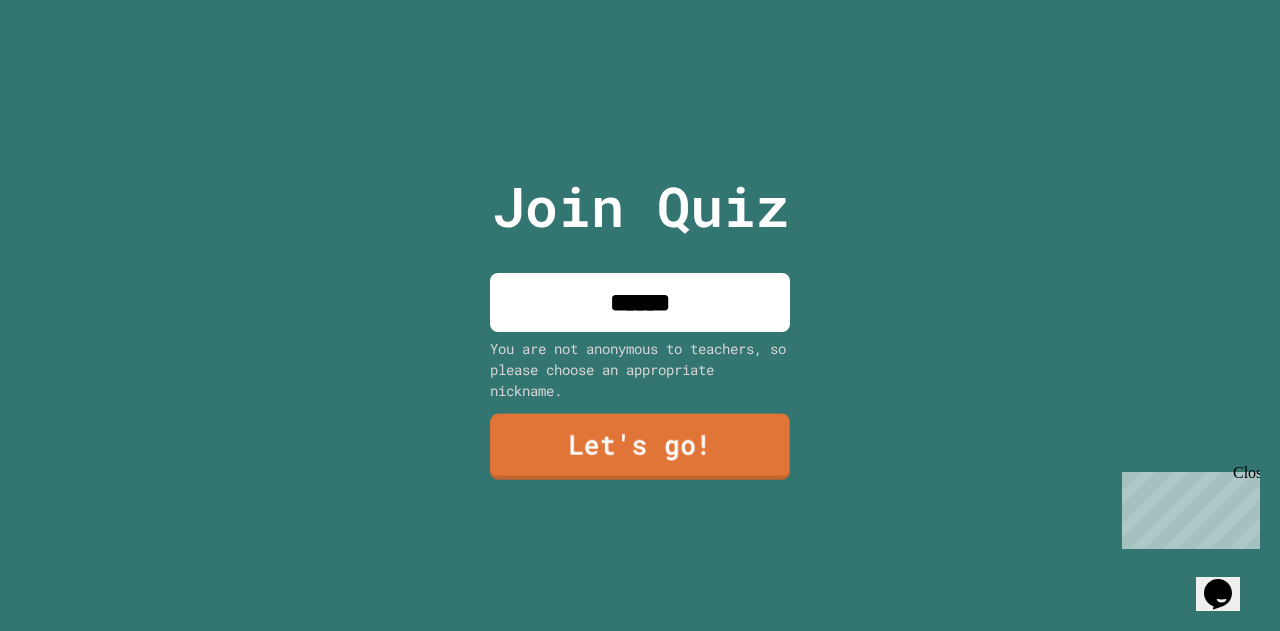 click on "Let's go!" at bounding box center (640, 447) 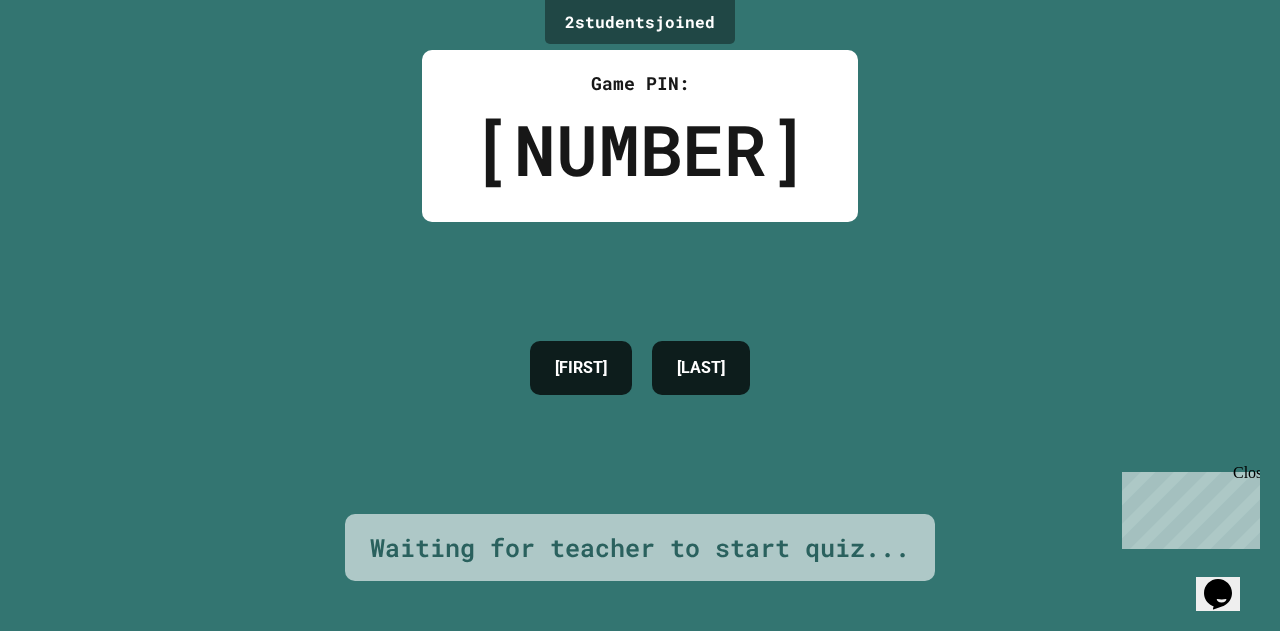 click on "Opens Chat This icon Opens the chat window." 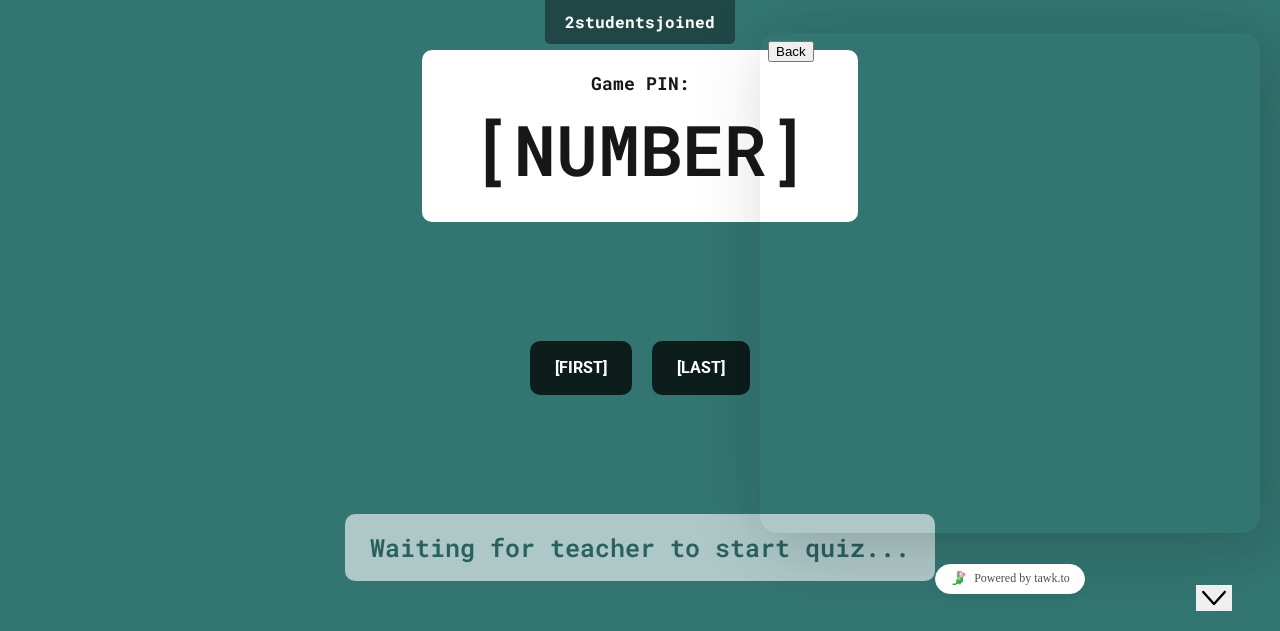 click on "We typically reply in a few minutes" at bounding box center (1010, 705) 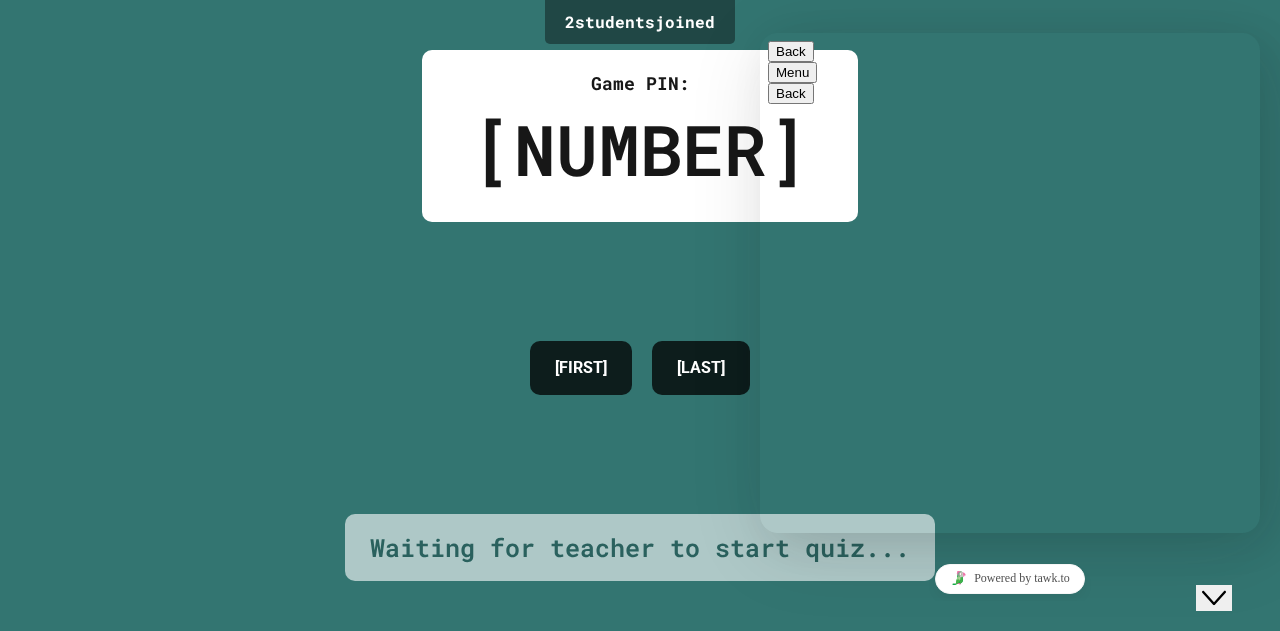 click on "Back" at bounding box center [791, 51] 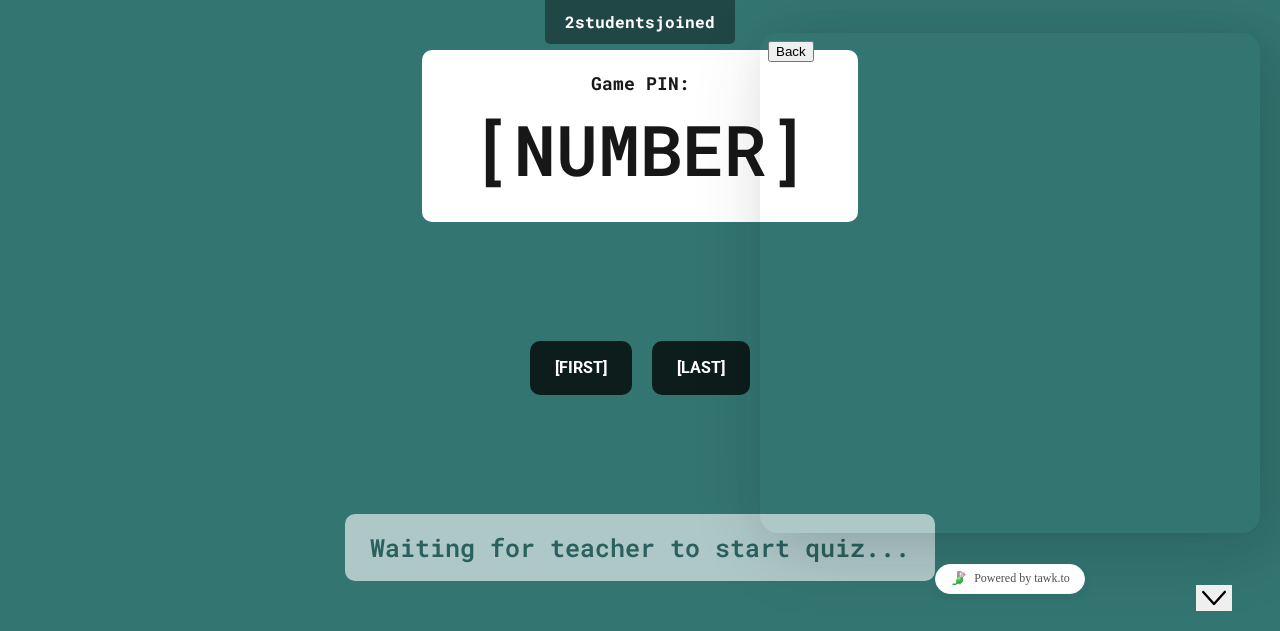 click on "AADHYA TRISHA" at bounding box center [640, 368] 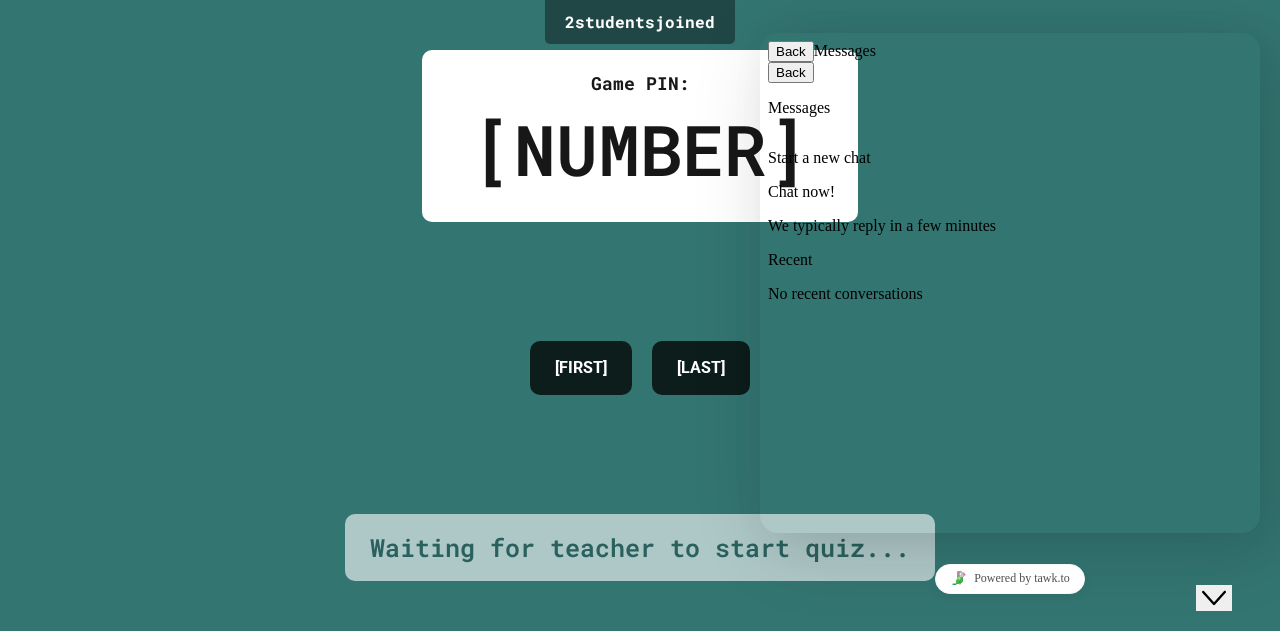 click on "Back" at bounding box center [791, 51] 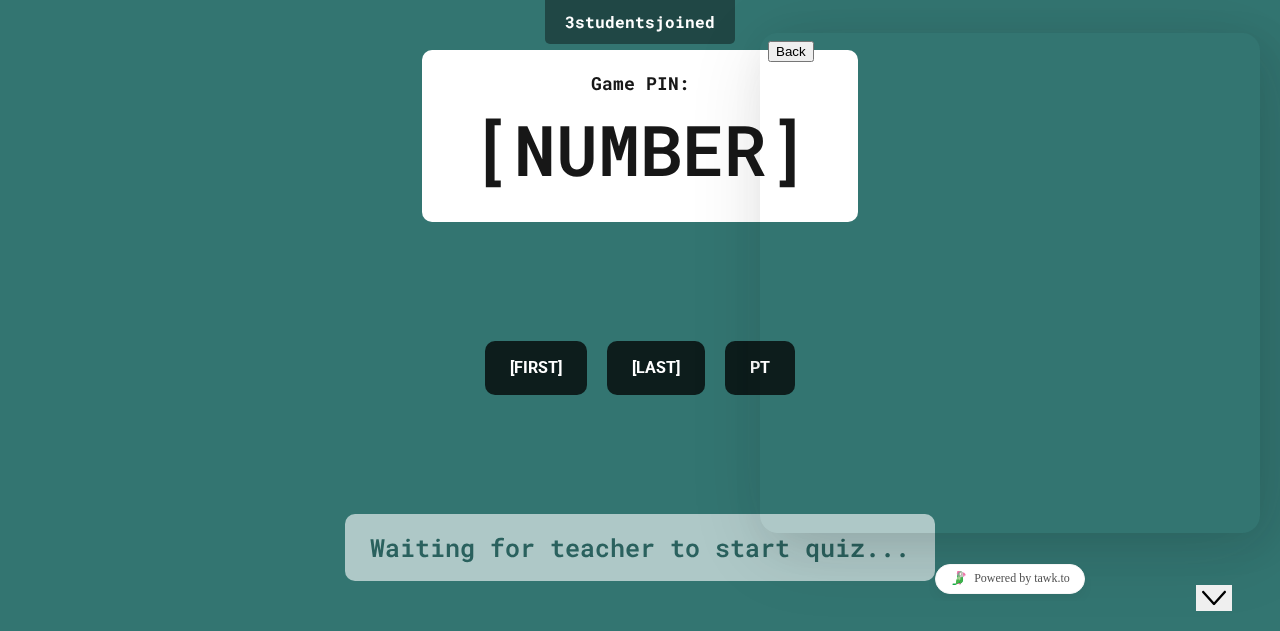 click on "AADHYA TRISHA PT" at bounding box center (640, 368) 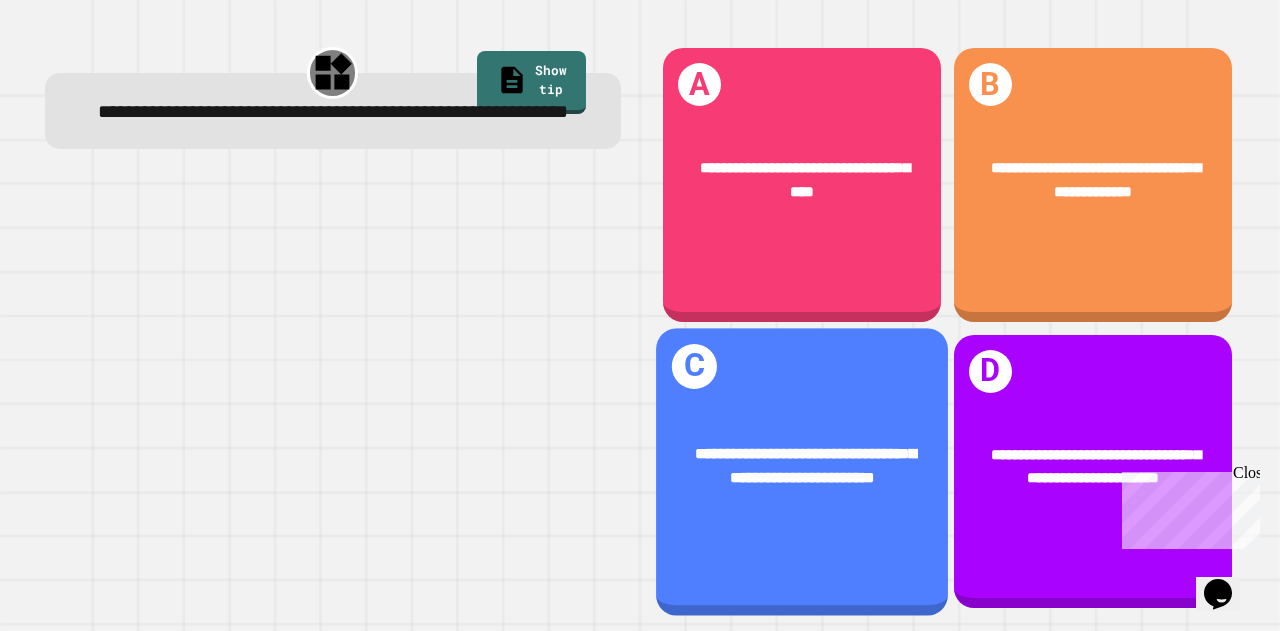 click on "**********" at bounding box center [805, 465] 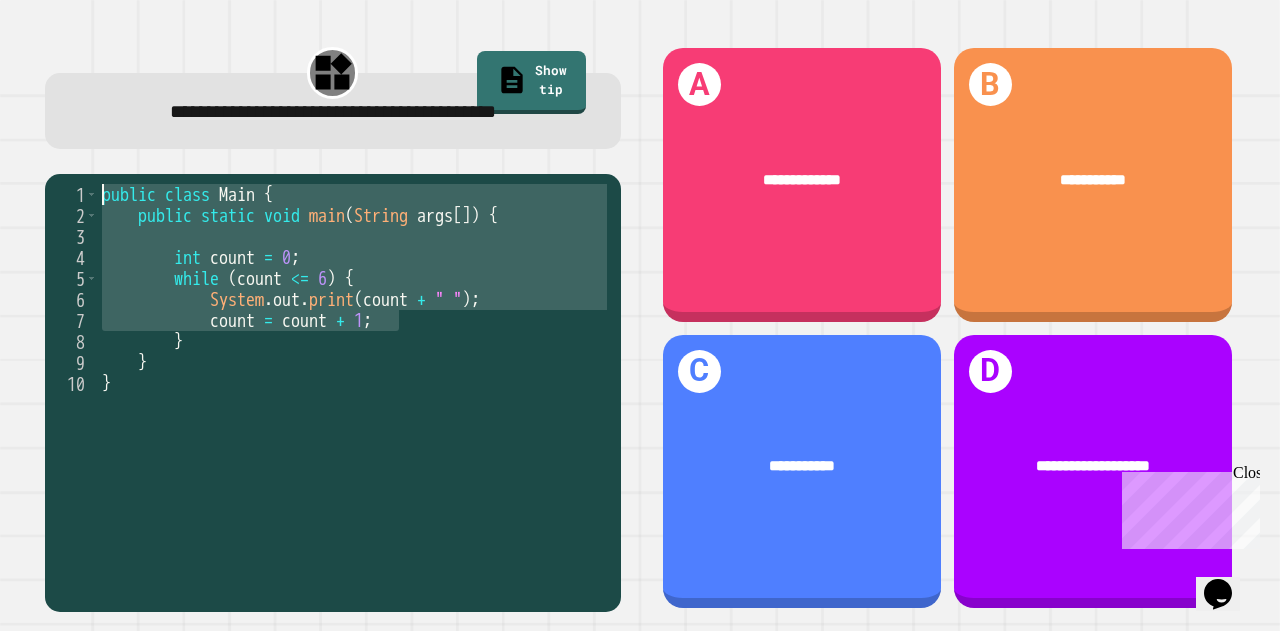 drag, startPoint x: 430, startPoint y: 326, endPoint x: 22, endPoint y: 65, distance: 484.33975 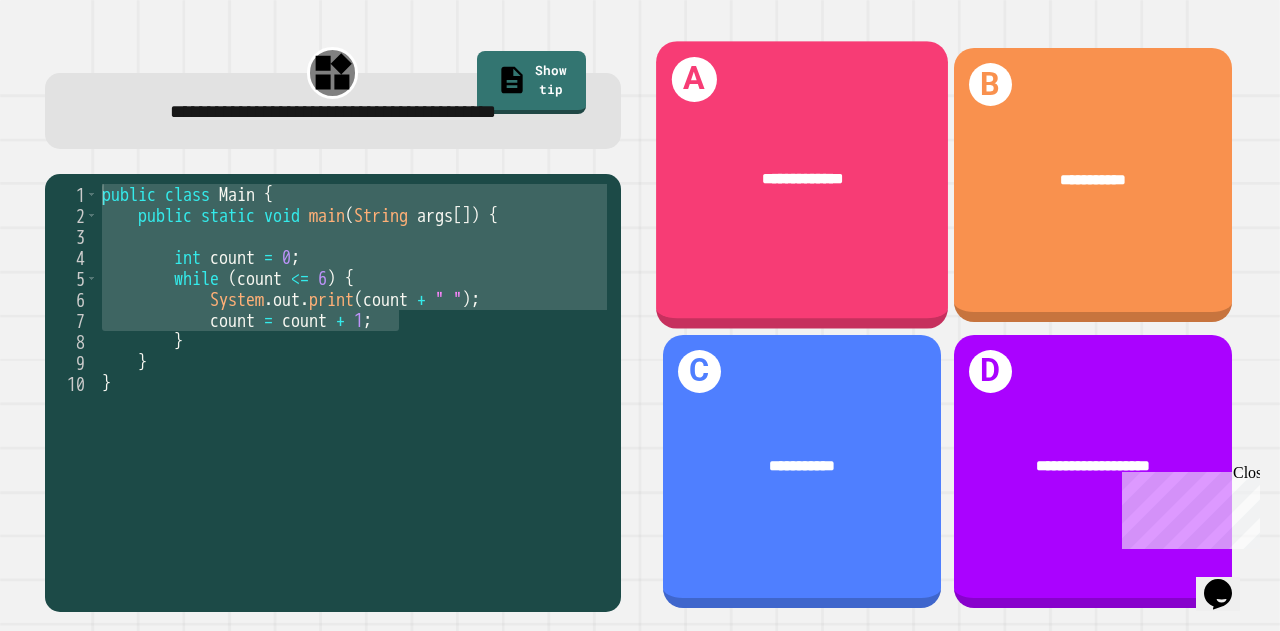 click on "**********" at bounding box center [802, 179] 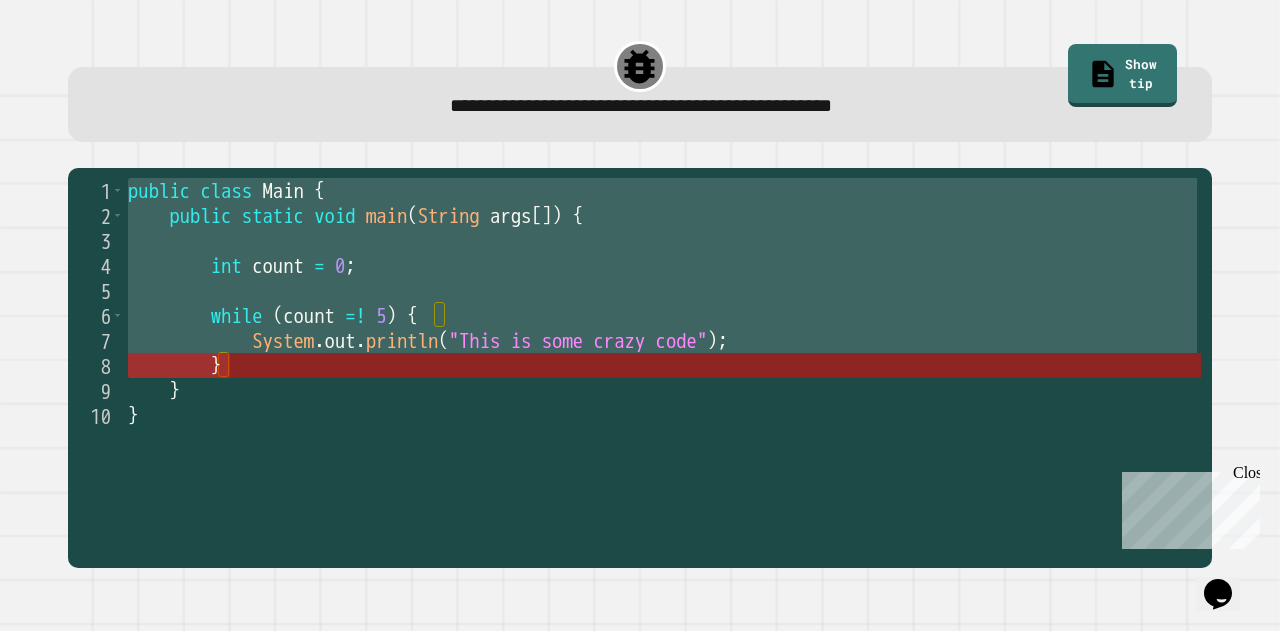 drag, startPoint x: 127, startPoint y: 188, endPoint x: 804, endPoint y: 355, distance: 697.29333 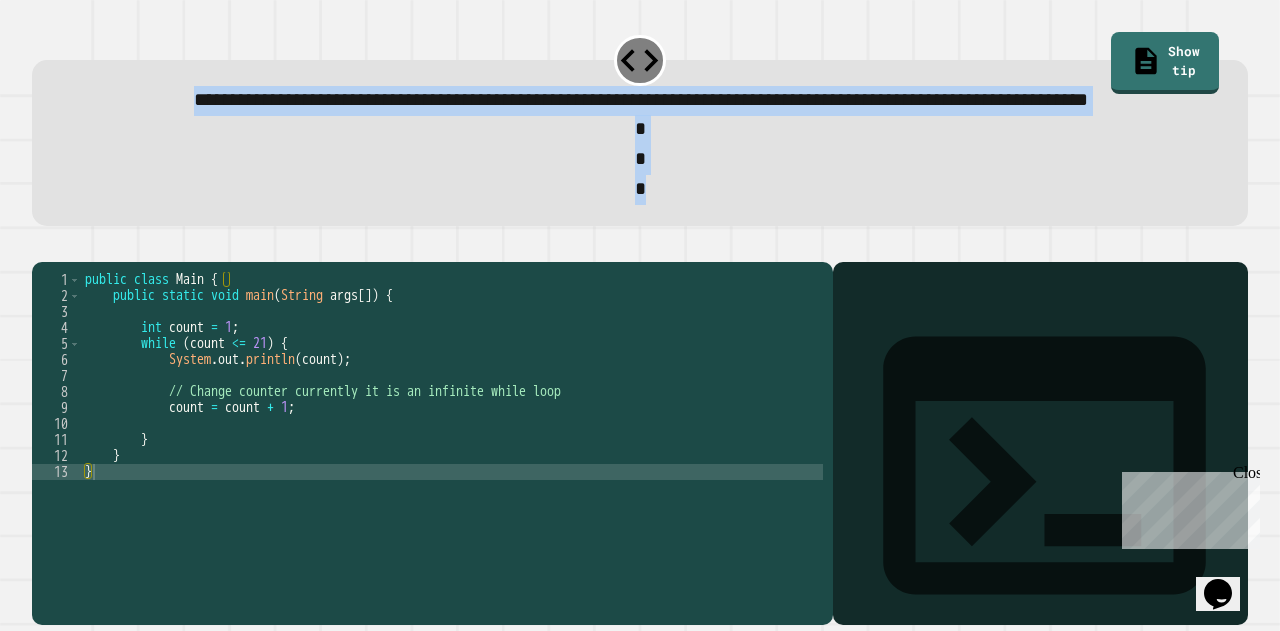 drag, startPoint x: 92, startPoint y: 100, endPoint x: 678, endPoint y: 242, distance: 602.95935 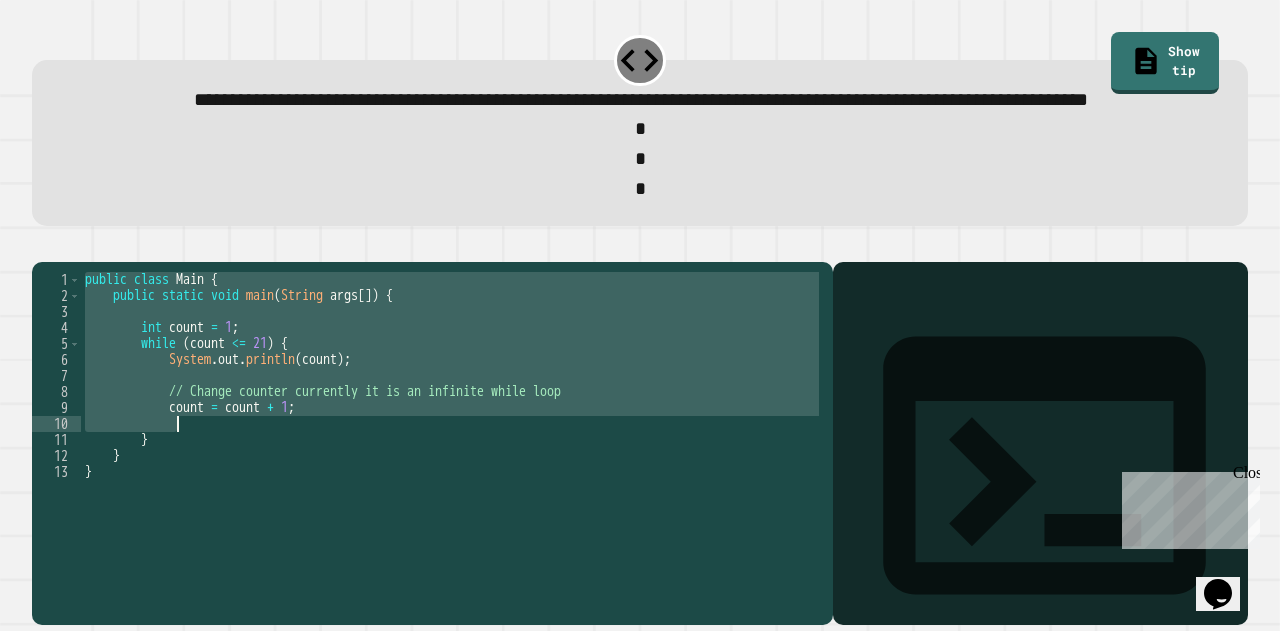 drag, startPoint x: 84, startPoint y: 347, endPoint x: 416, endPoint y: 481, distance: 358.02234 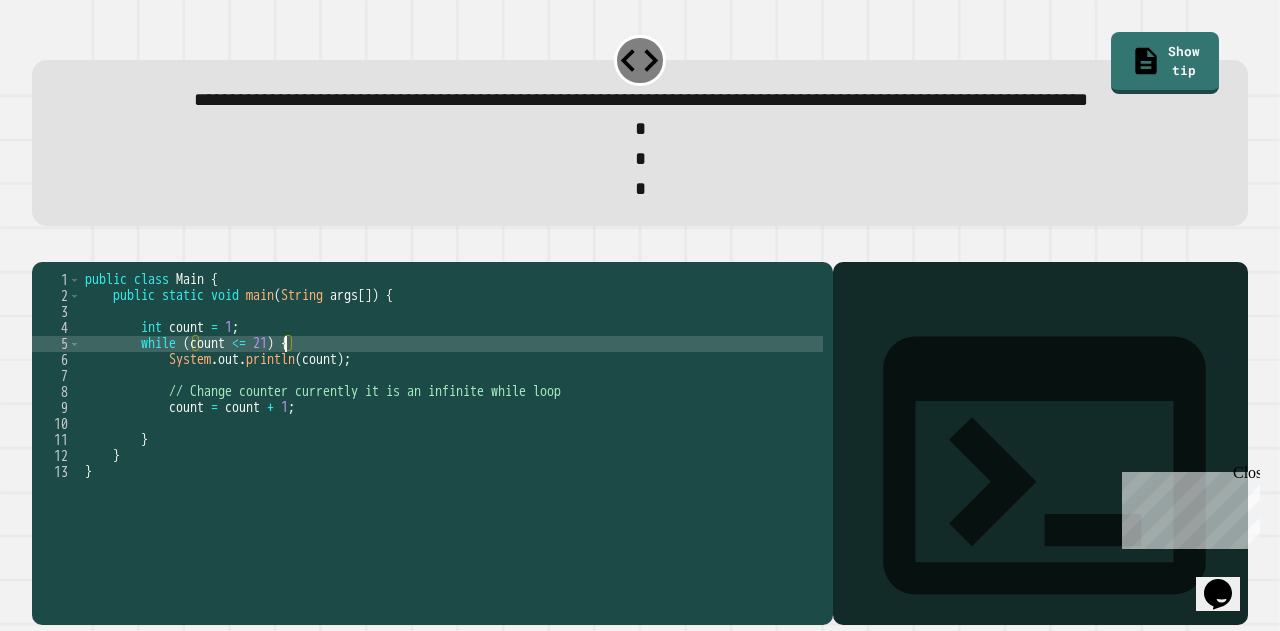click on "public   class   Main   {      public   static   void   main ( String   args [ ])   {                     int   count   =   1 ;           while   ( count   <=   21 )   {                System . out . println ( count ) ;                               // Change counter currently it is an infinite while loop                count   =   count   +   1 ;                          }      } }" at bounding box center [452, 400] 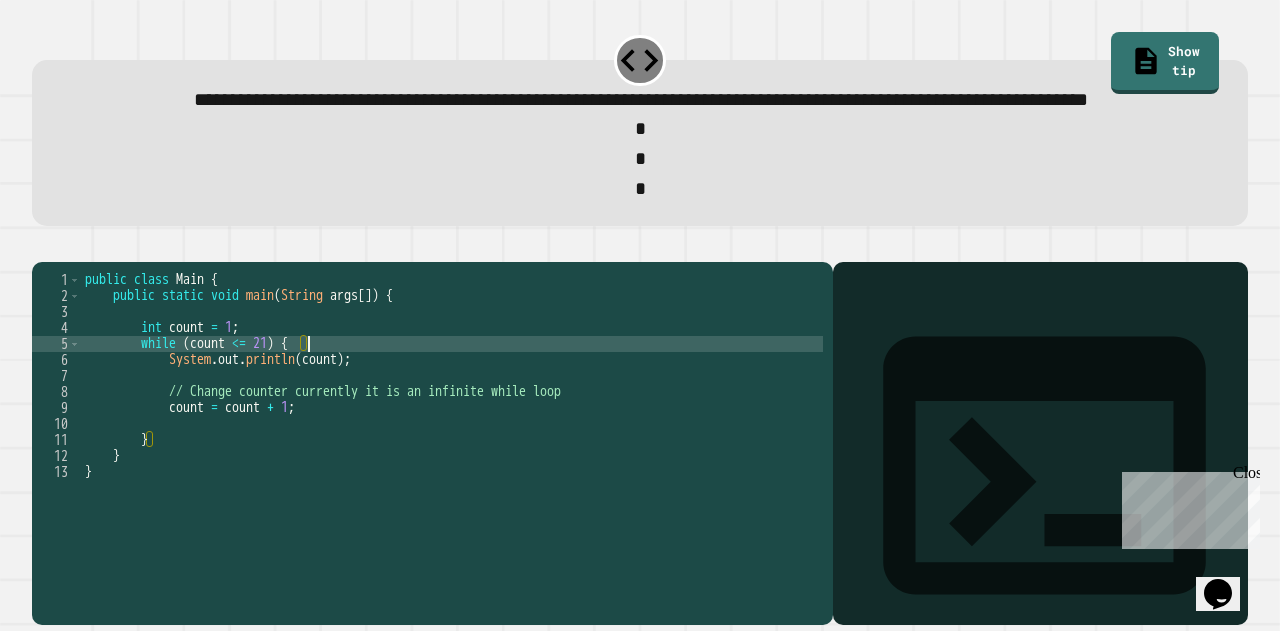 type on "**********" 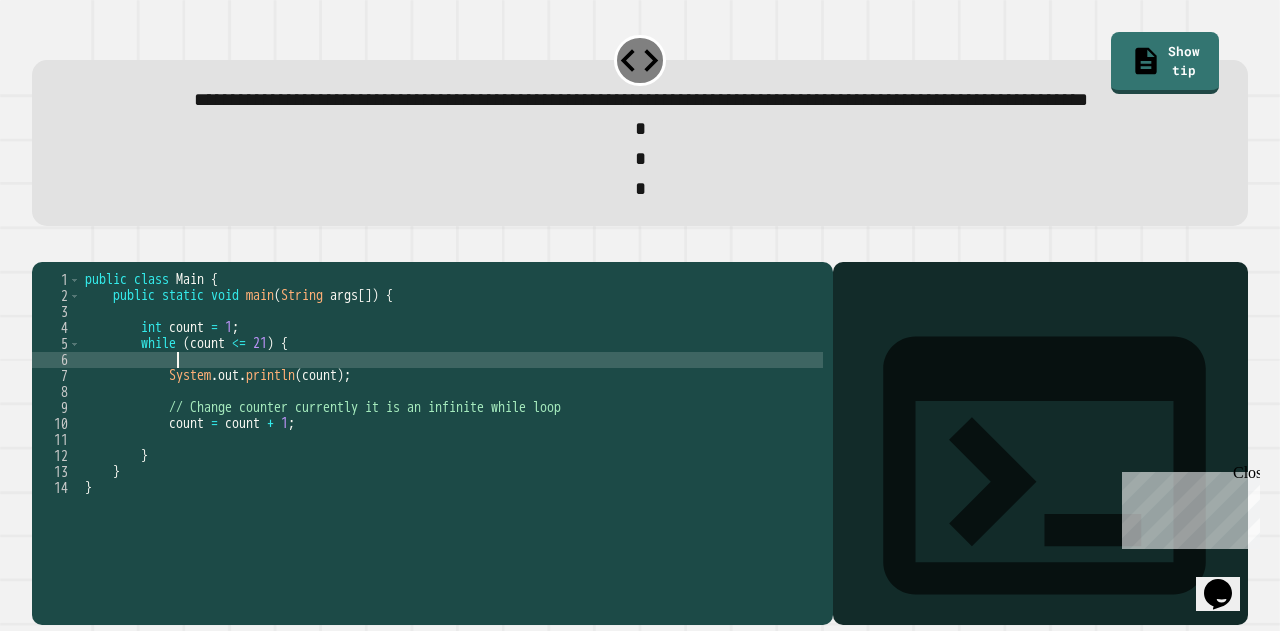 scroll, scrollTop: 0, scrollLeft: 5, axis: horizontal 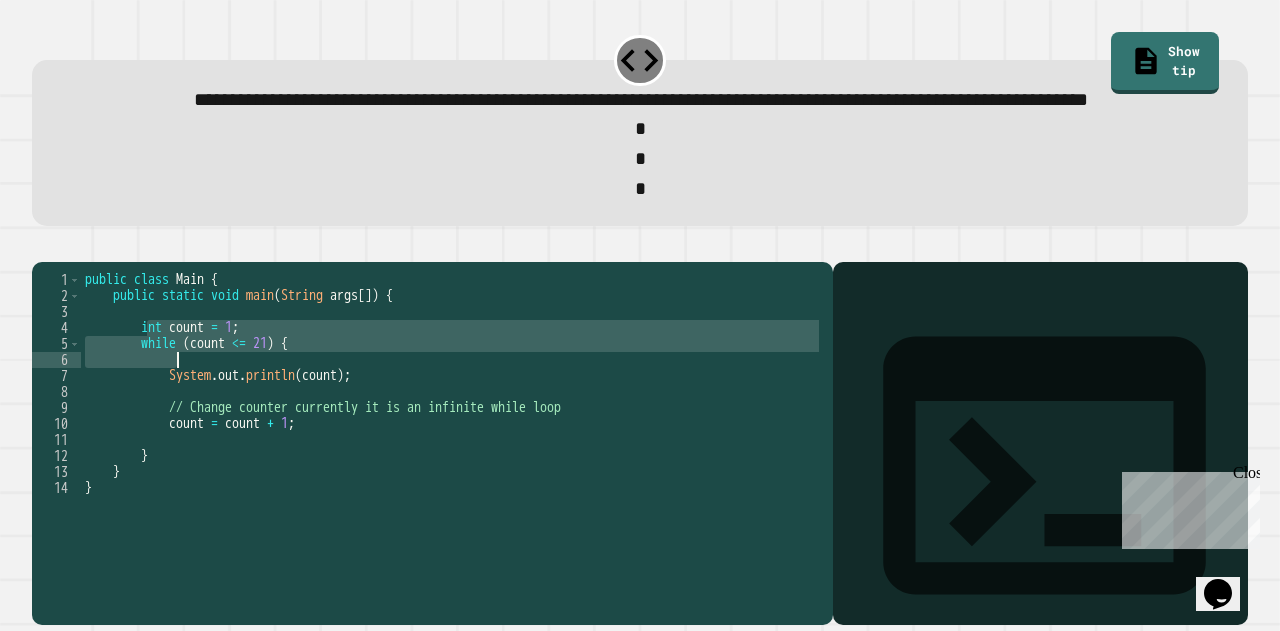 drag, startPoint x: 144, startPoint y: 394, endPoint x: 302, endPoint y: 425, distance: 161.01242 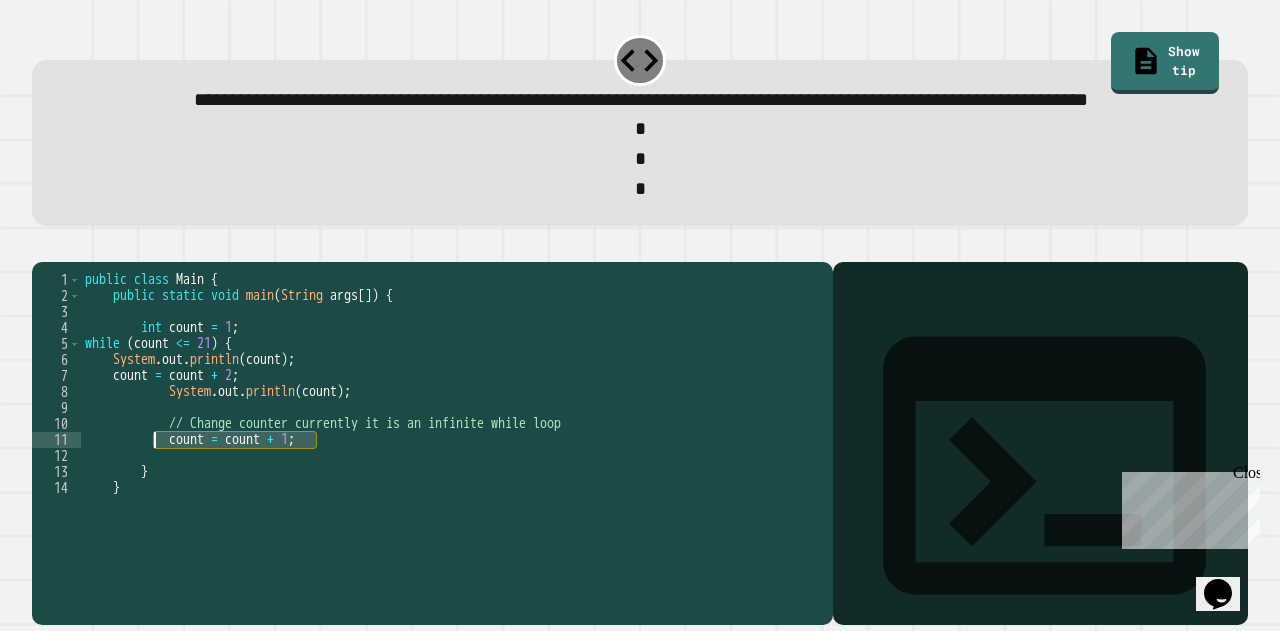 drag, startPoint x: 327, startPoint y: 509, endPoint x: 156, endPoint y: 509, distance: 171 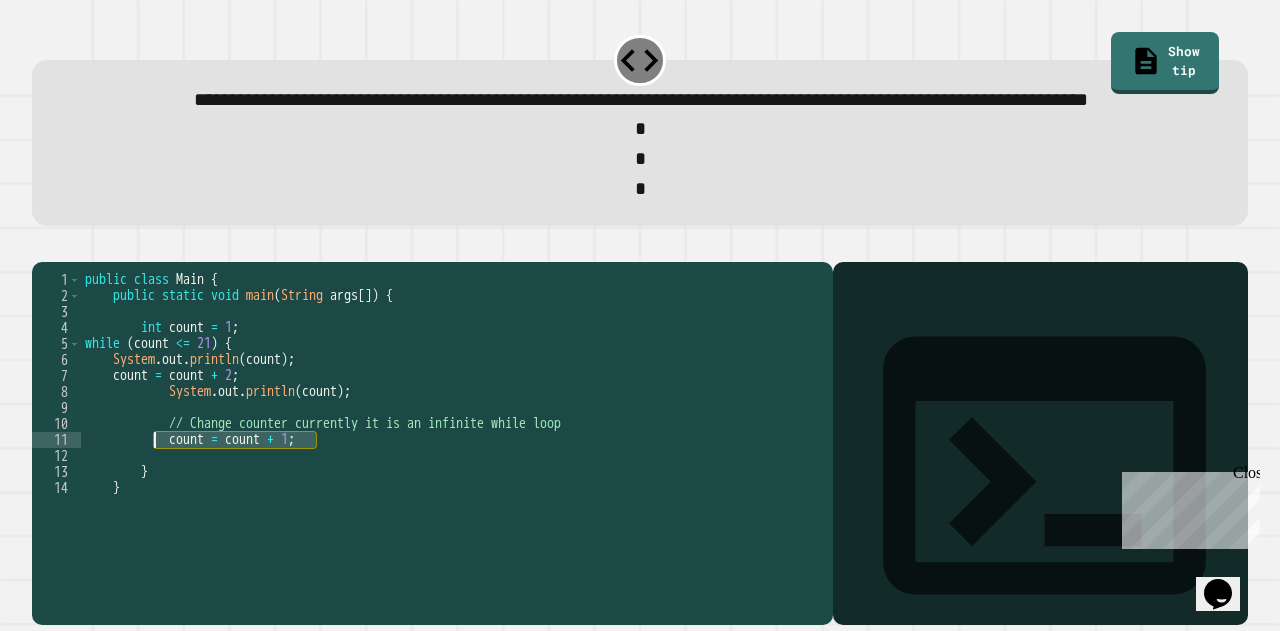 click on "public   class   Main   {      public   static   void   main ( String   args [ ])   {                     int   count   =   1 ; while   ( count   <=   21 )   {      System . out . println ( count ) ;      count   =   count   +   2 ;                System . out . println ( count ) ;                               // Change counter currently it is an infinite while loop                count   =   count   +   1 ;                          }      } }" at bounding box center [444, 384] 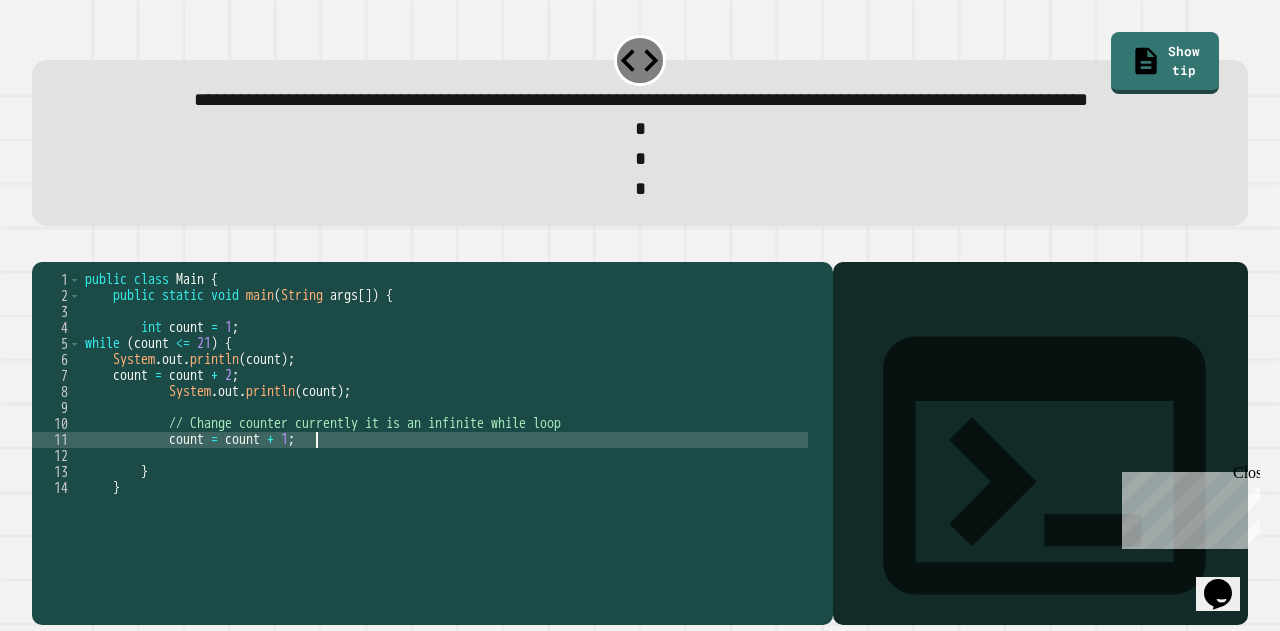 click on "public   class   Main   {      public   static   void   main ( String   args [ ])   {                     int   count   =   1 ; while   ( count   <=   21 )   {      System . out . println ( count ) ;      count   =   count   +   2 ;                System . out . println ( count ) ;                               // Change counter currently it is an infinite while loop                count   =   count   +   1 ;                          }      } }" at bounding box center (444, 400) 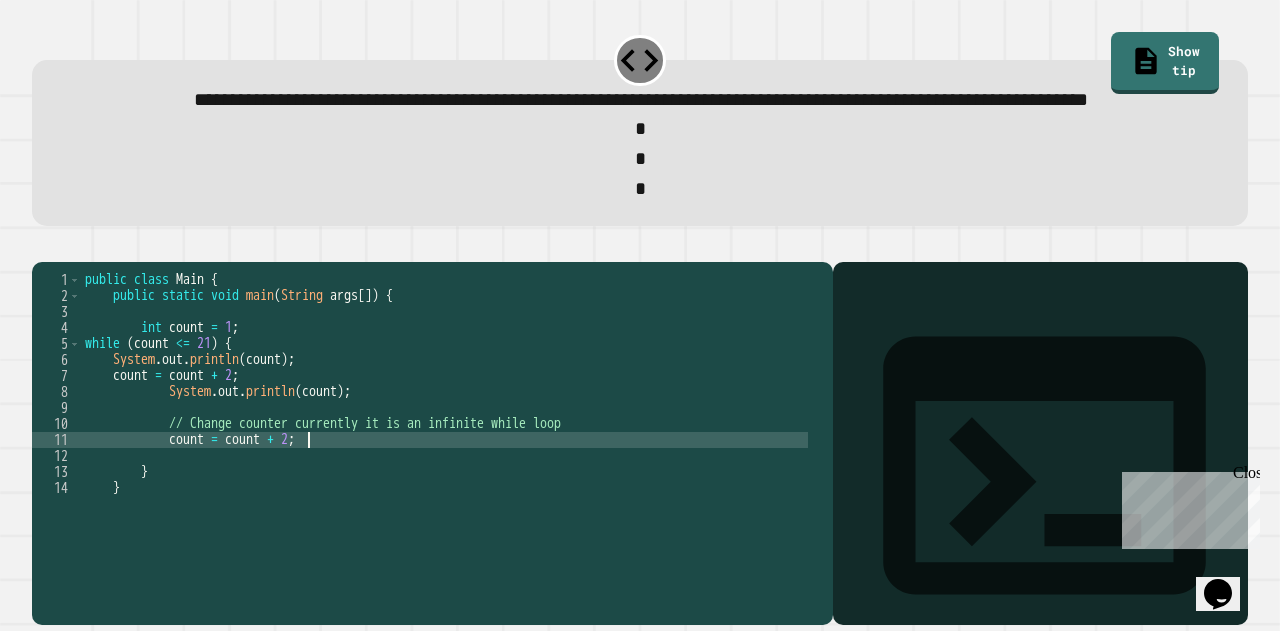 scroll, scrollTop: 0, scrollLeft: 15, axis: horizontal 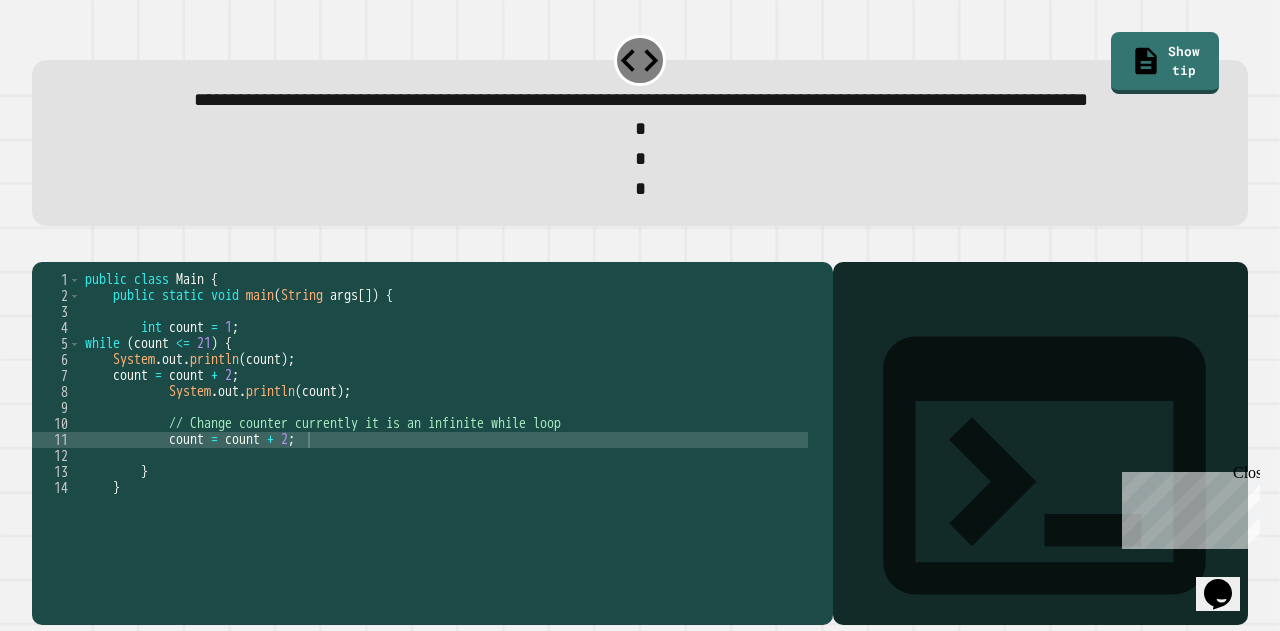 click 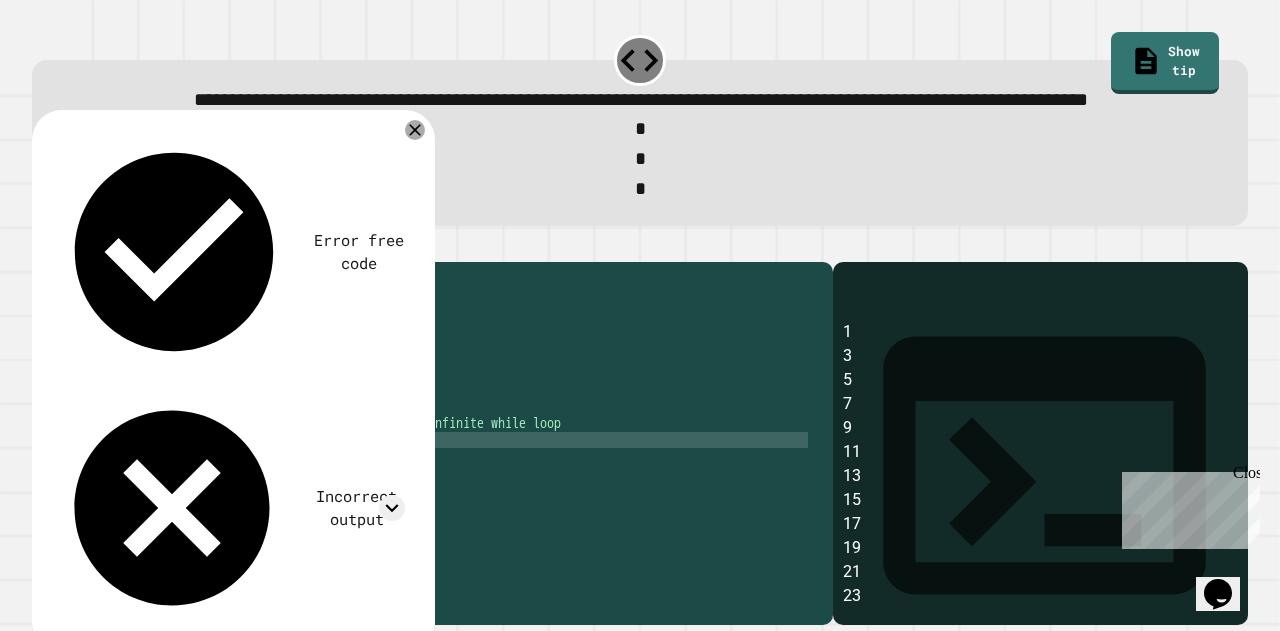 scroll, scrollTop: 0, scrollLeft: 0, axis: both 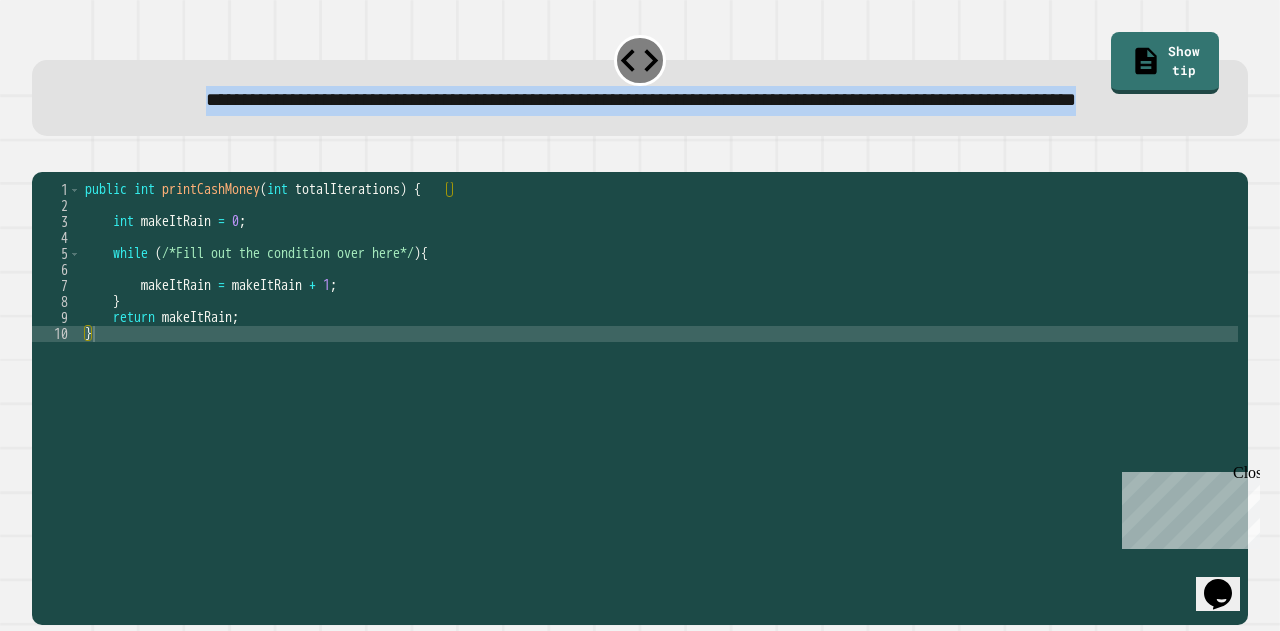 drag, startPoint x: 105, startPoint y: 99, endPoint x: 770, endPoint y: 136, distance: 666.0285 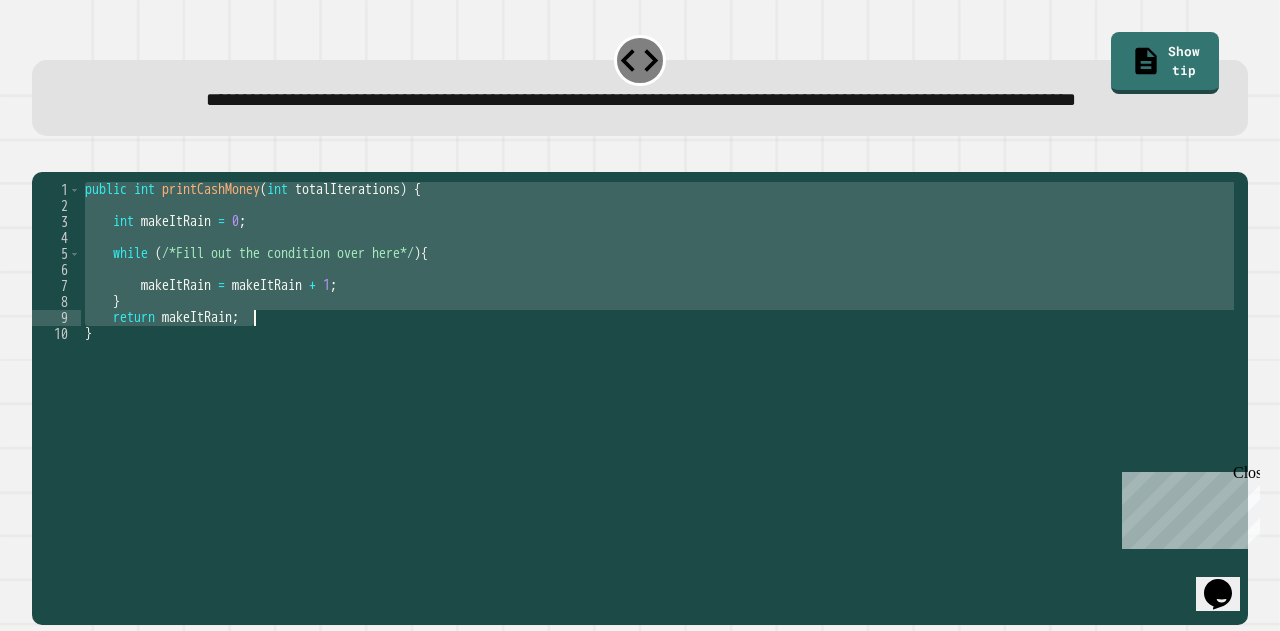 drag, startPoint x: 82, startPoint y: 250, endPoint x: 309, endPoint y: 378, distance: 260.60123 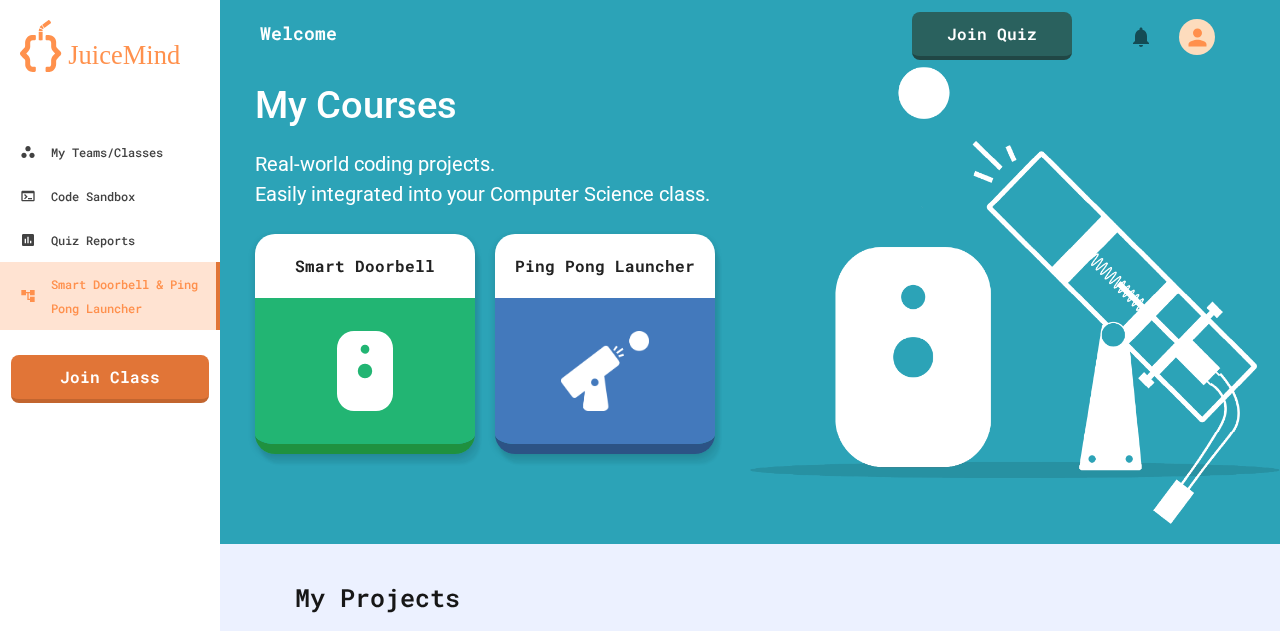 scroll, scrollTop: 0, scrollLeft: 0, axis: both 